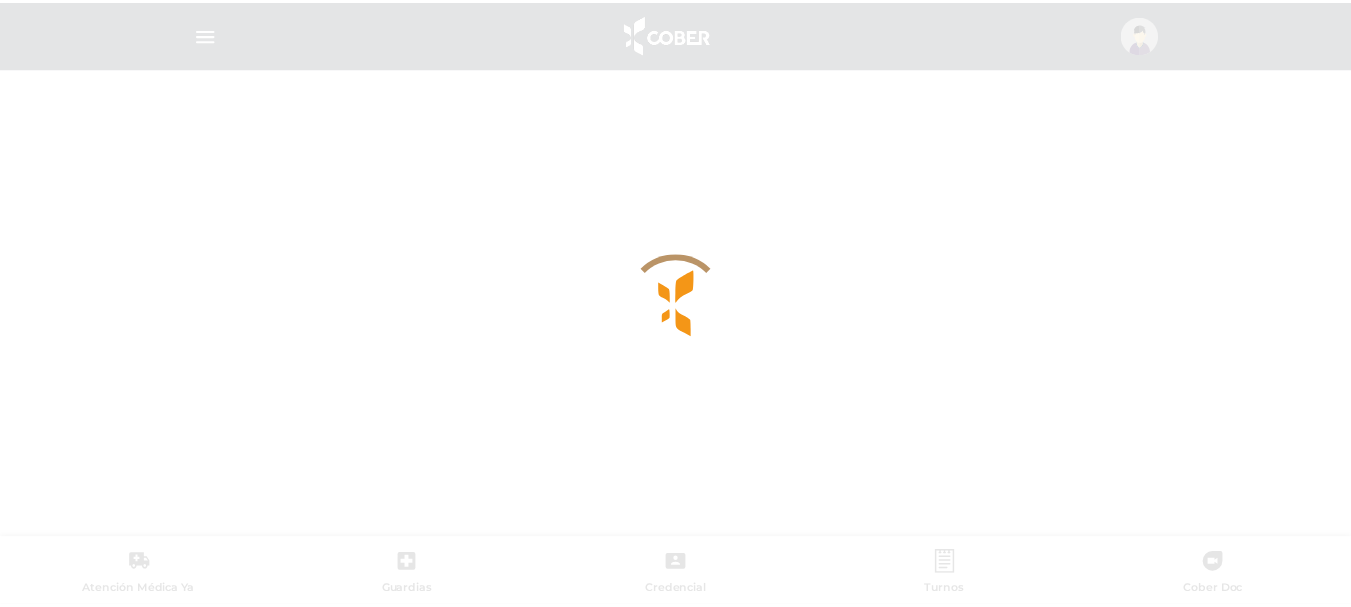 scroll, scrollTop: 0, scrollLeft: 0, axis: both 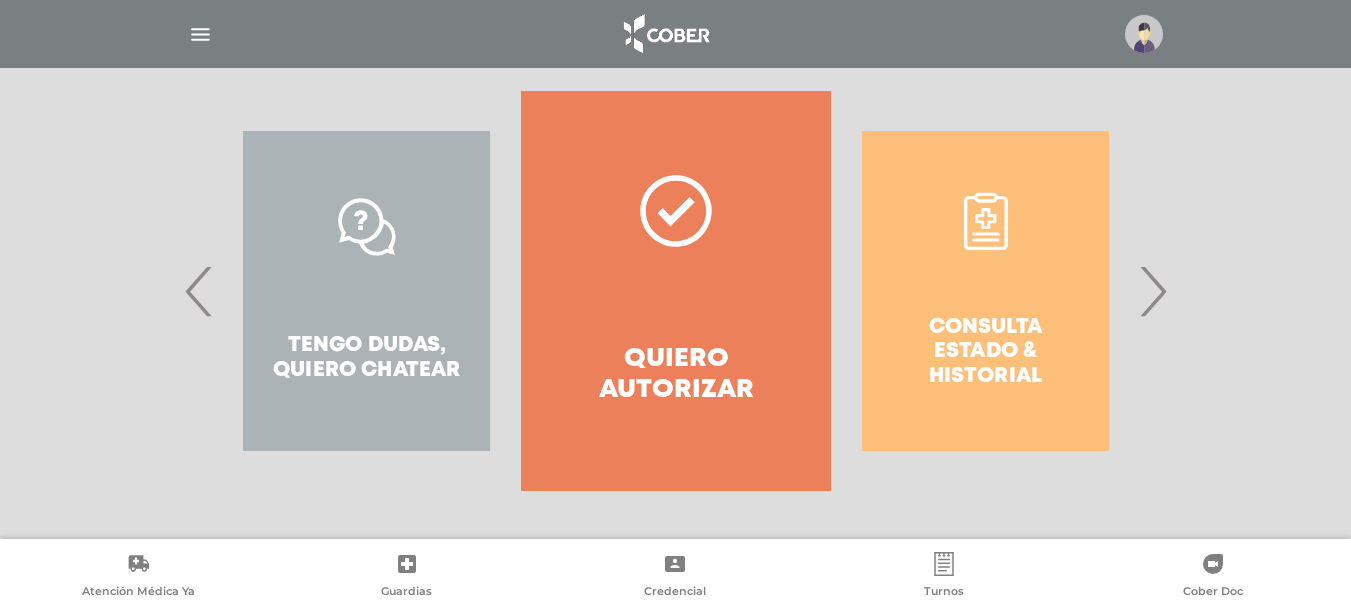 click on "Quiero autorizar" at bounding box center (675, 375) 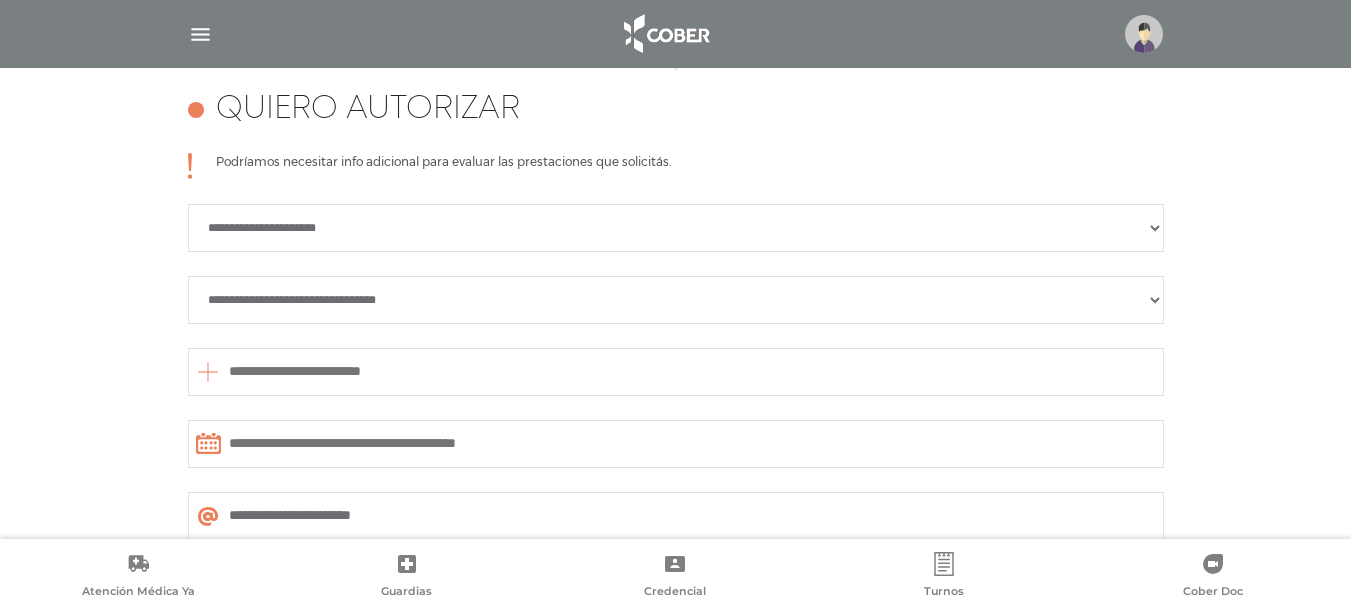 scroll, scrollTop: 888, scrollLeft: 0, axis: vertical 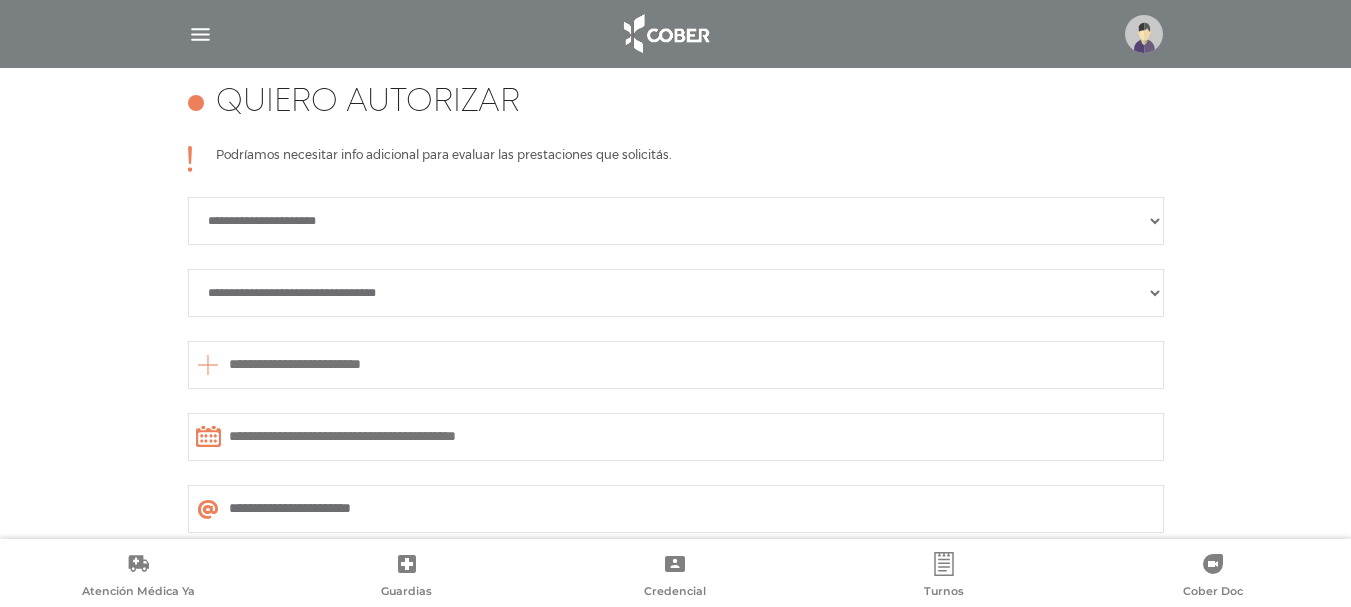 click on "**********" at bounding box center (676, 221) 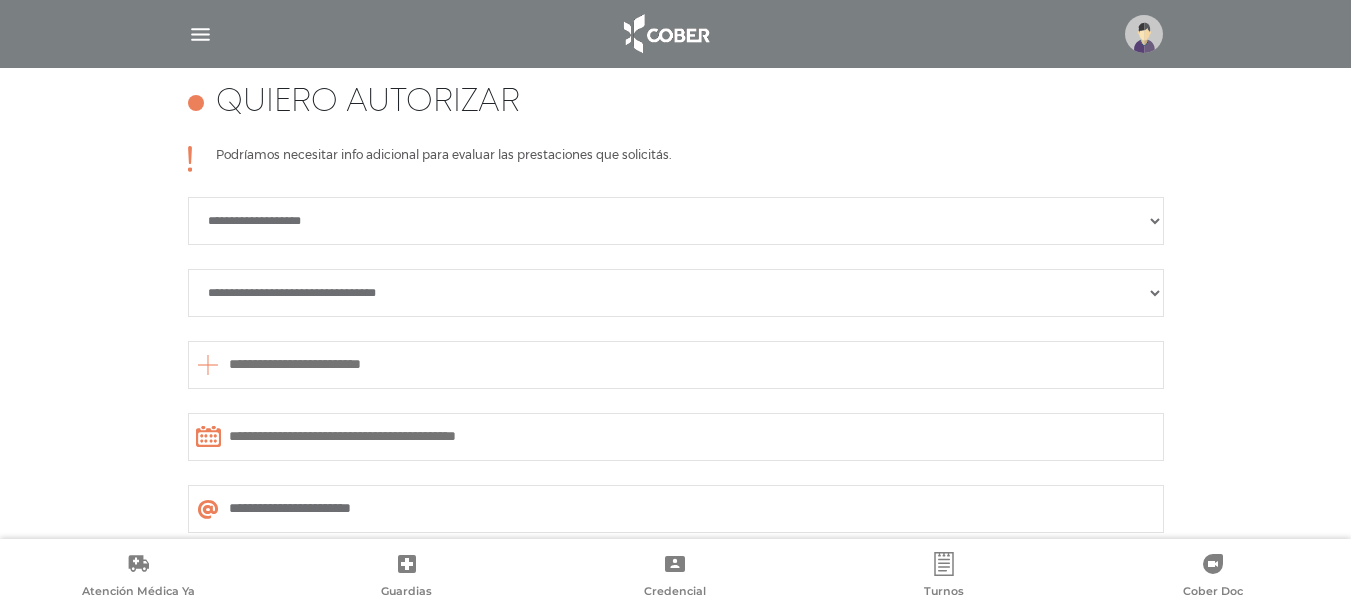 click on "**********" at bounding box center [676, 221] 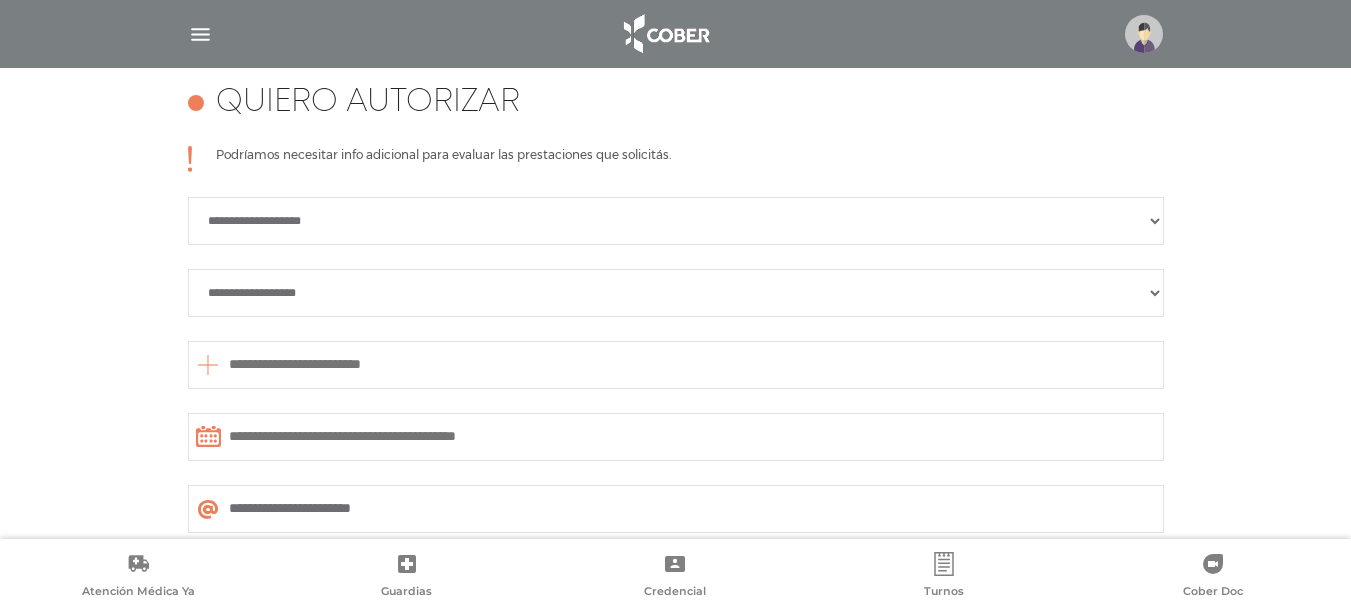 click on "**********" at bounding box center [676, 293] 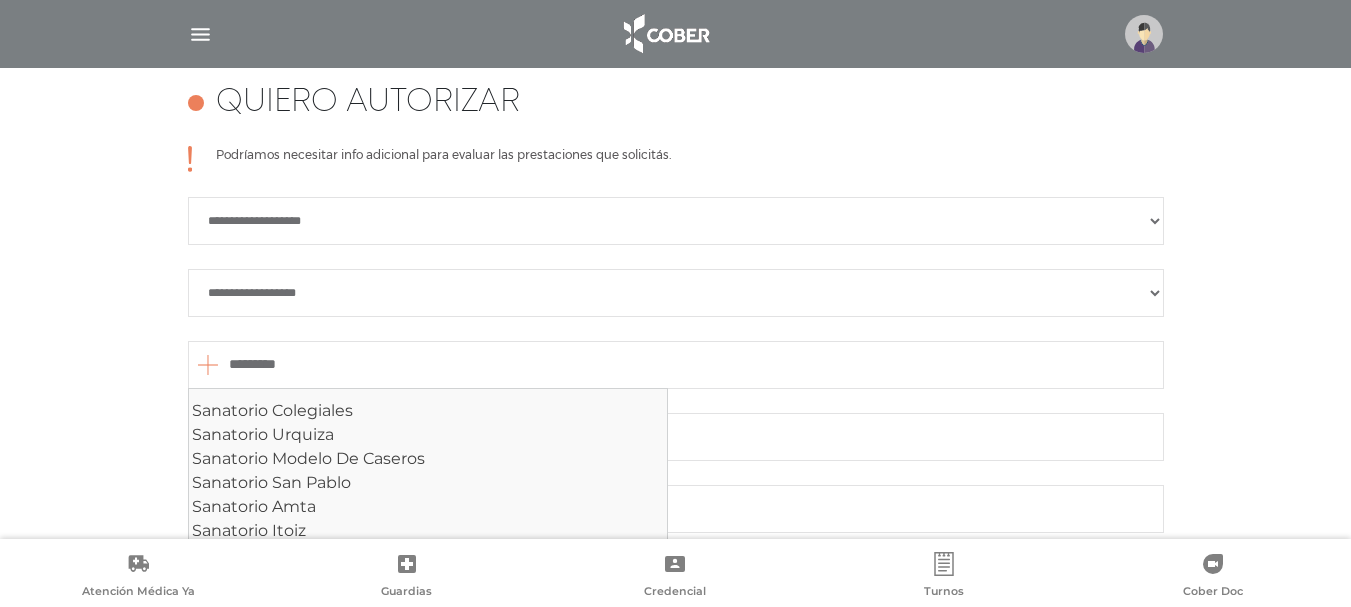 click on "Sanatorio Colegiales" at bounding box center [428, 411] 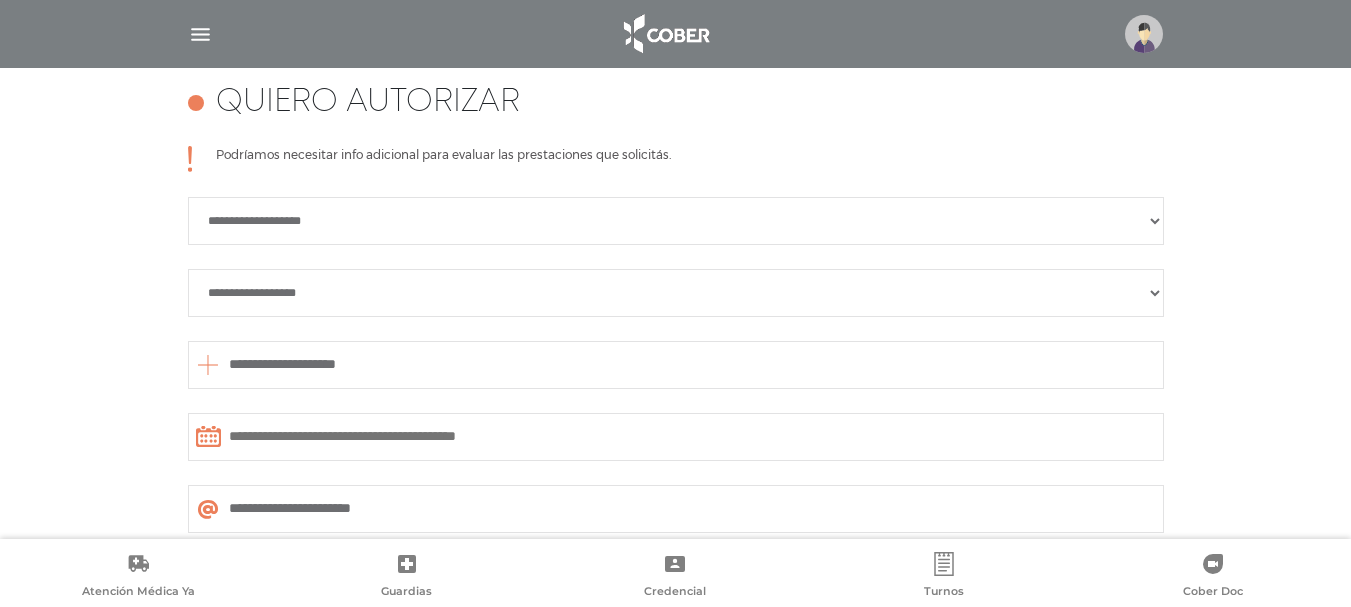 type on "**********" 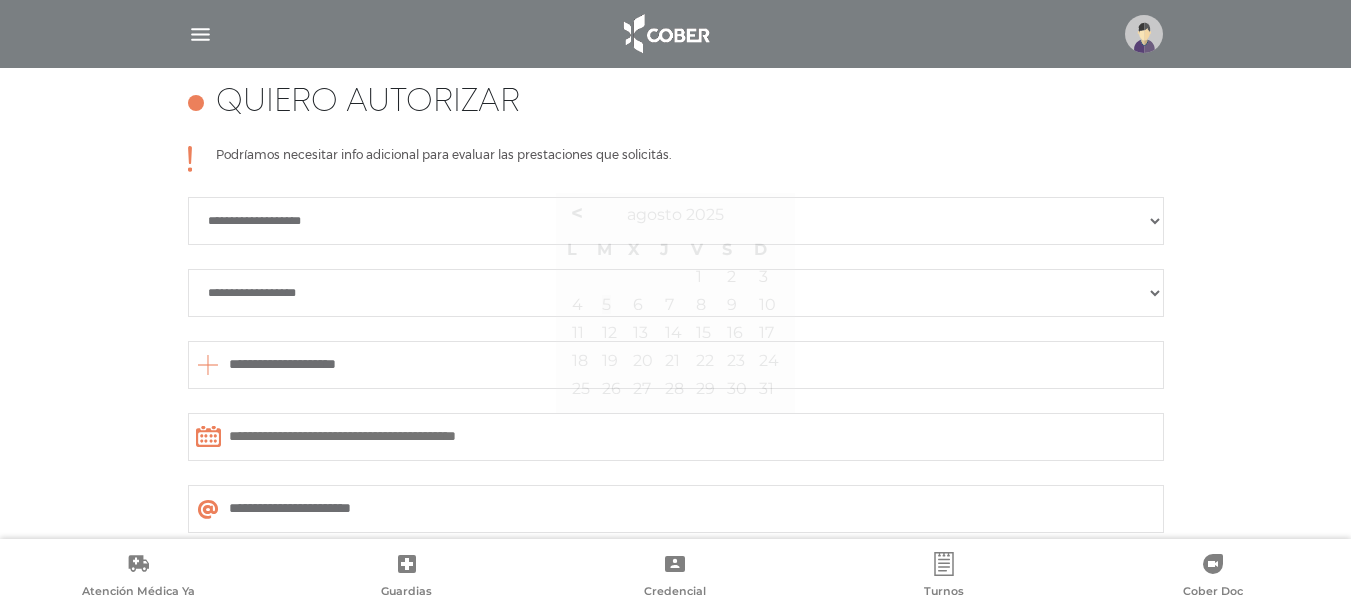 click at bounding box center (676, 437) 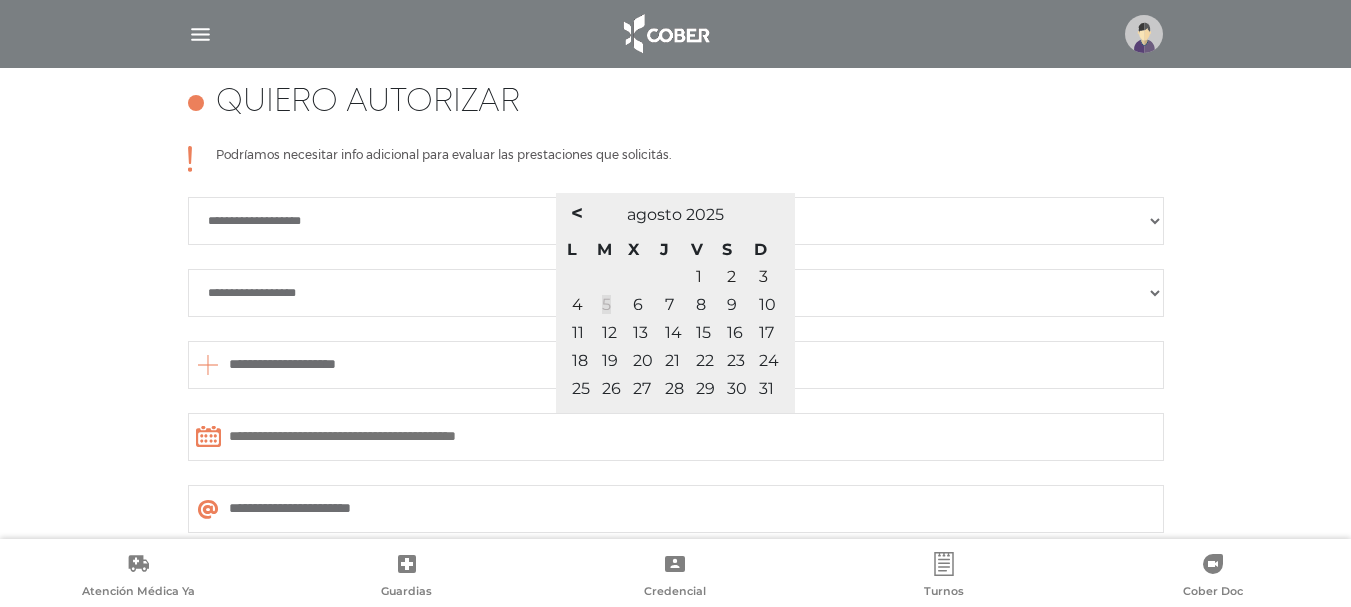 click on "5" at bounding box center (606, 304) 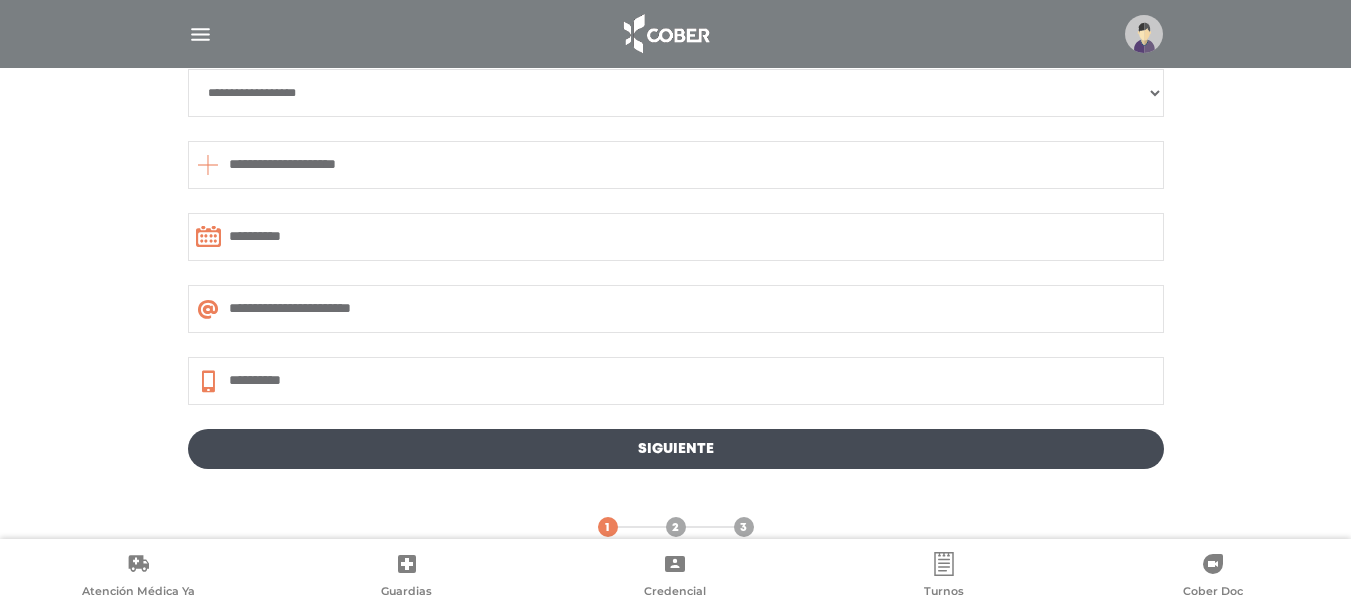 scroll, scrollTop: 1100, scrollLeft: 0, axis: vertical 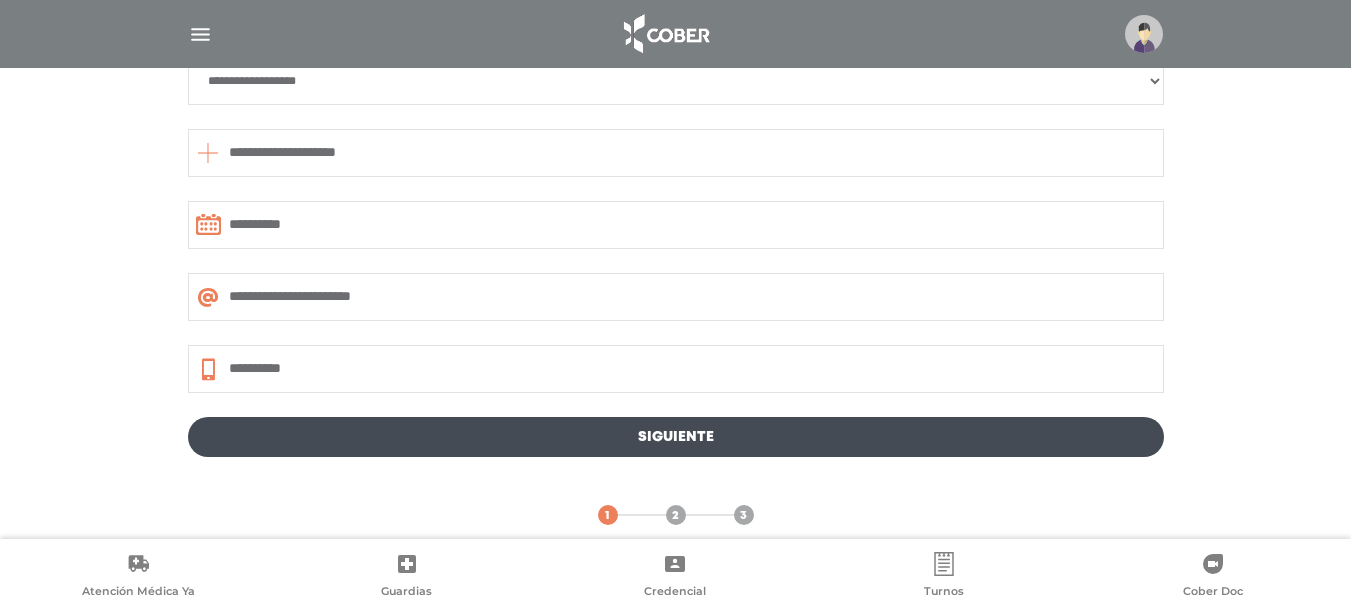 click on "**********" at bounding box center [676, 369] 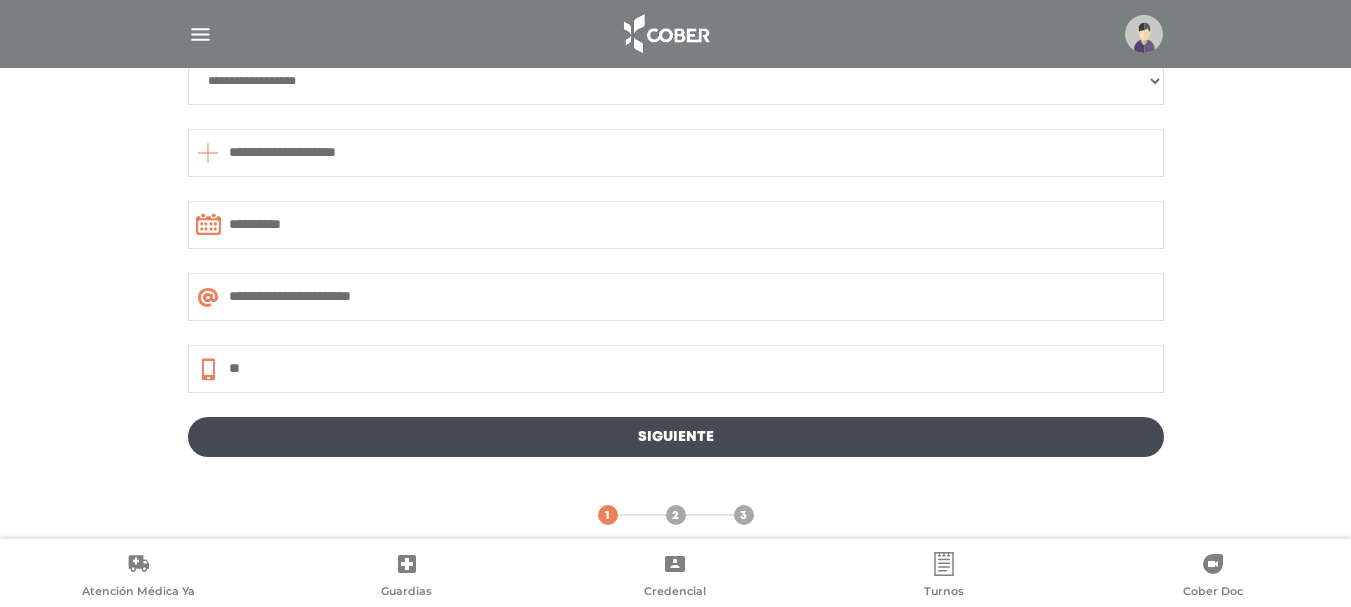 type on "*" 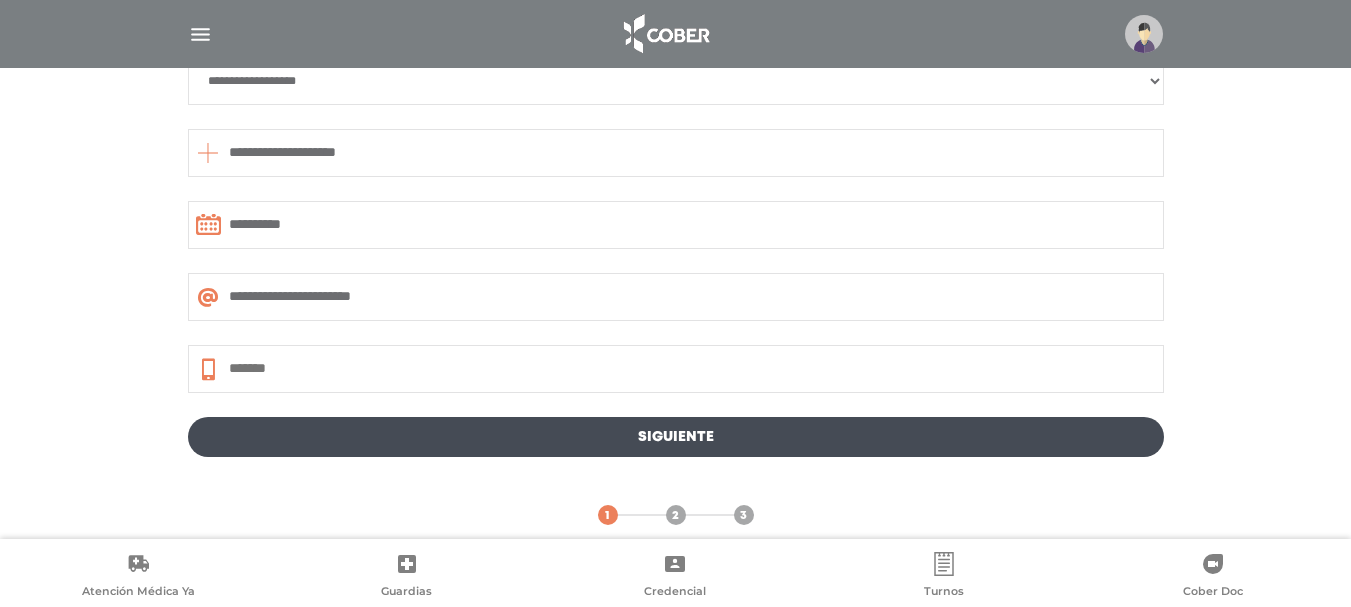 click on "1 2 3" at bounding box center [676, 491] 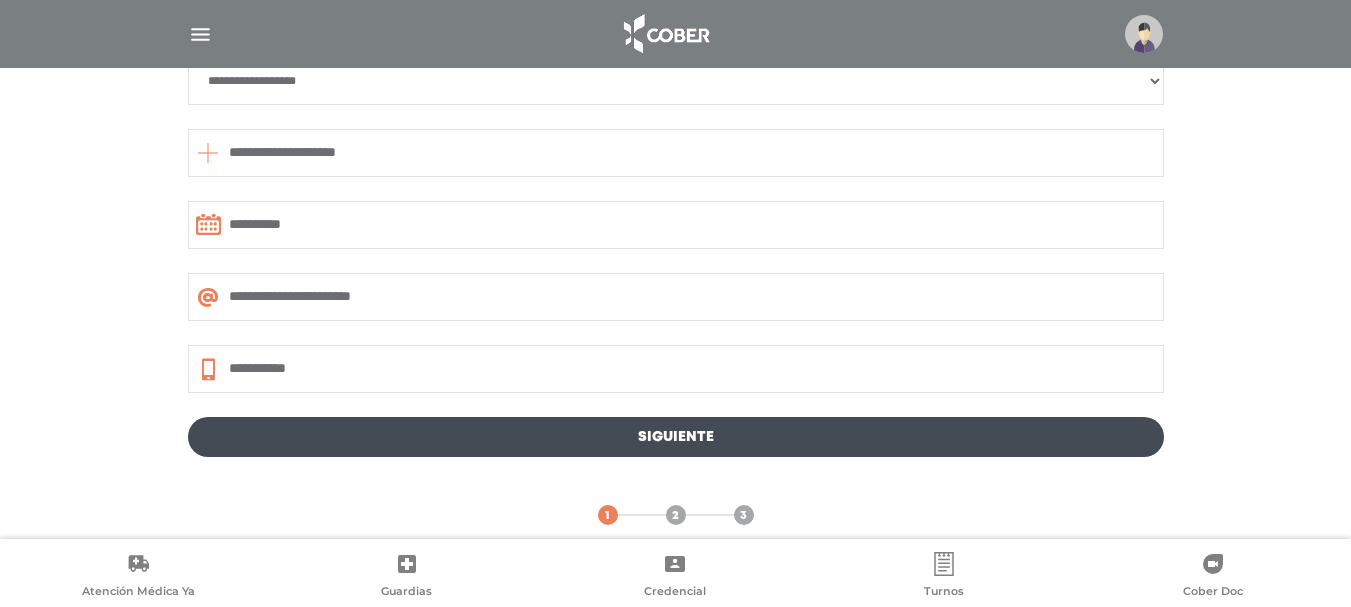 type on "**********" 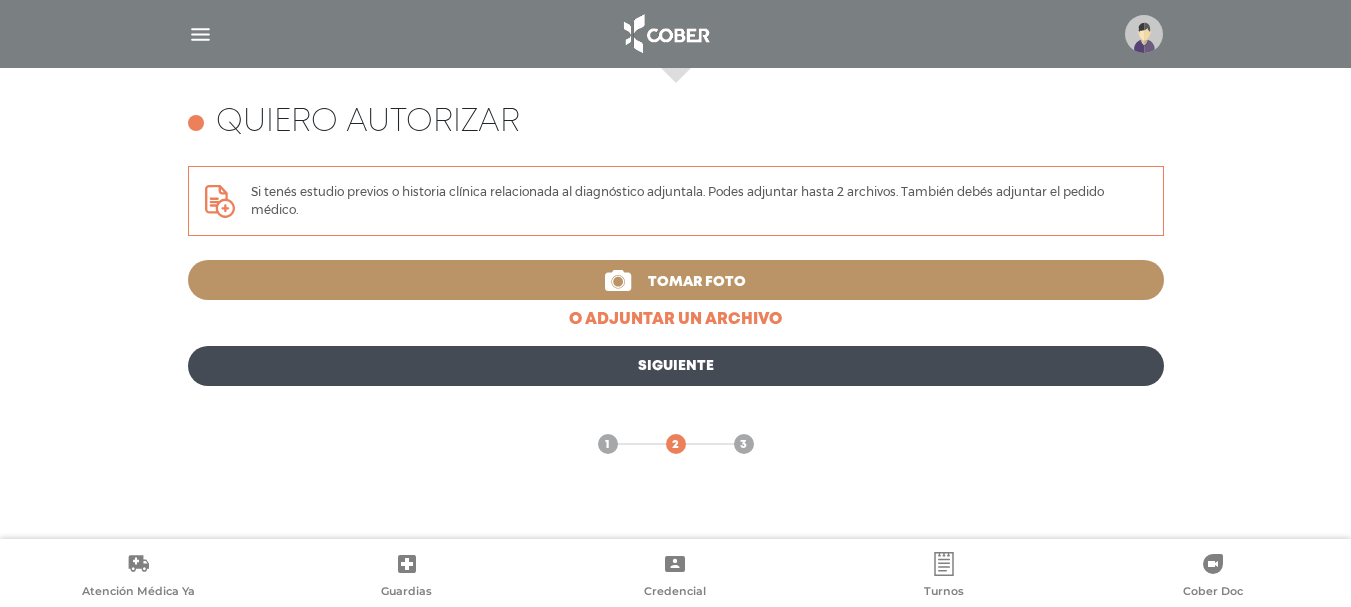scroll, scrollTop: 797, scrollLeft: 0, axis: vertical 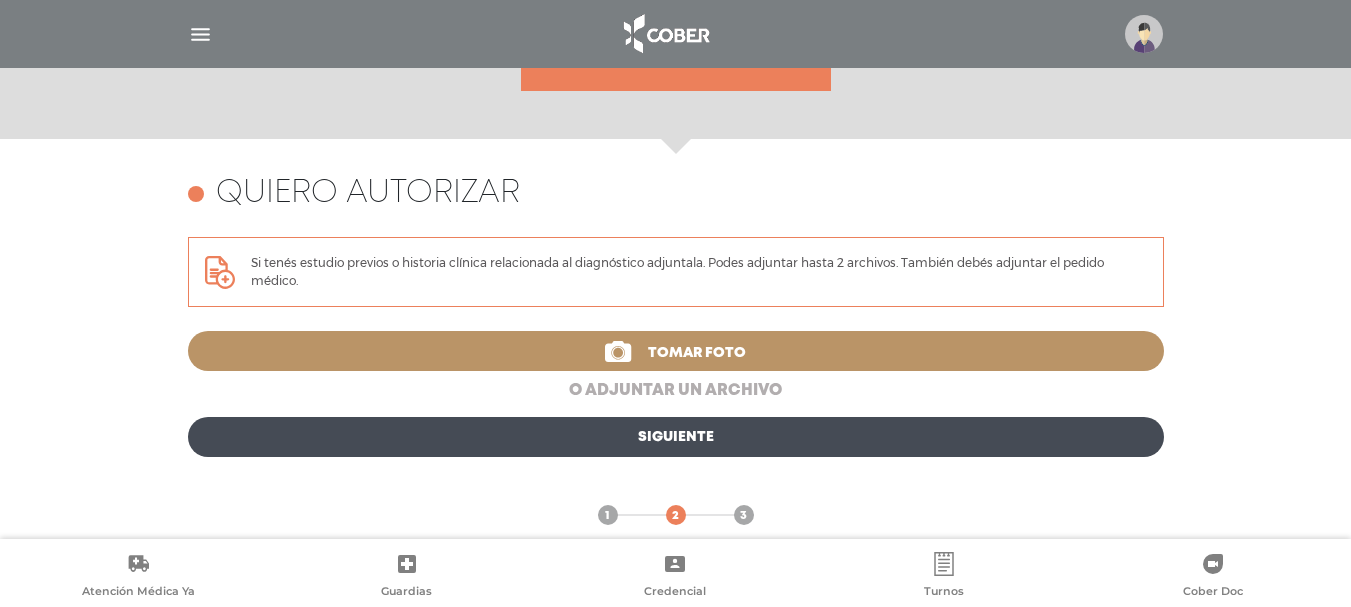 click on "o adjuntar un archivo" at bounding box center (676, 391) 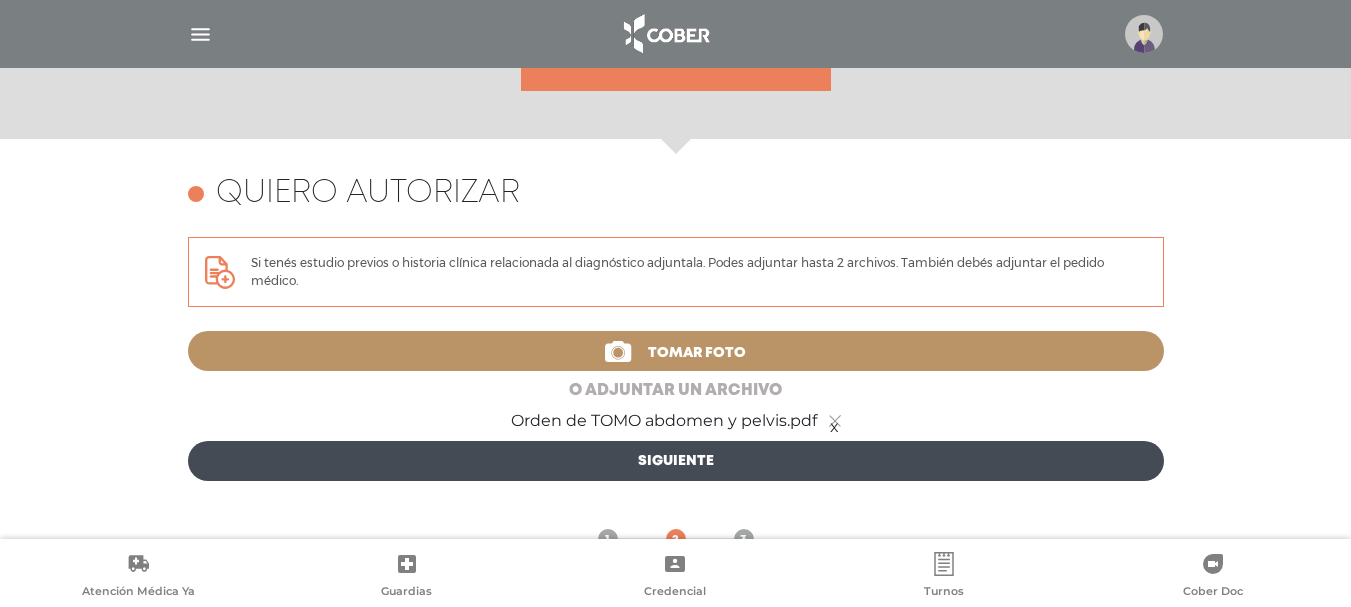click on "o adjuntar un archivo" at bounding box center [676, 391] 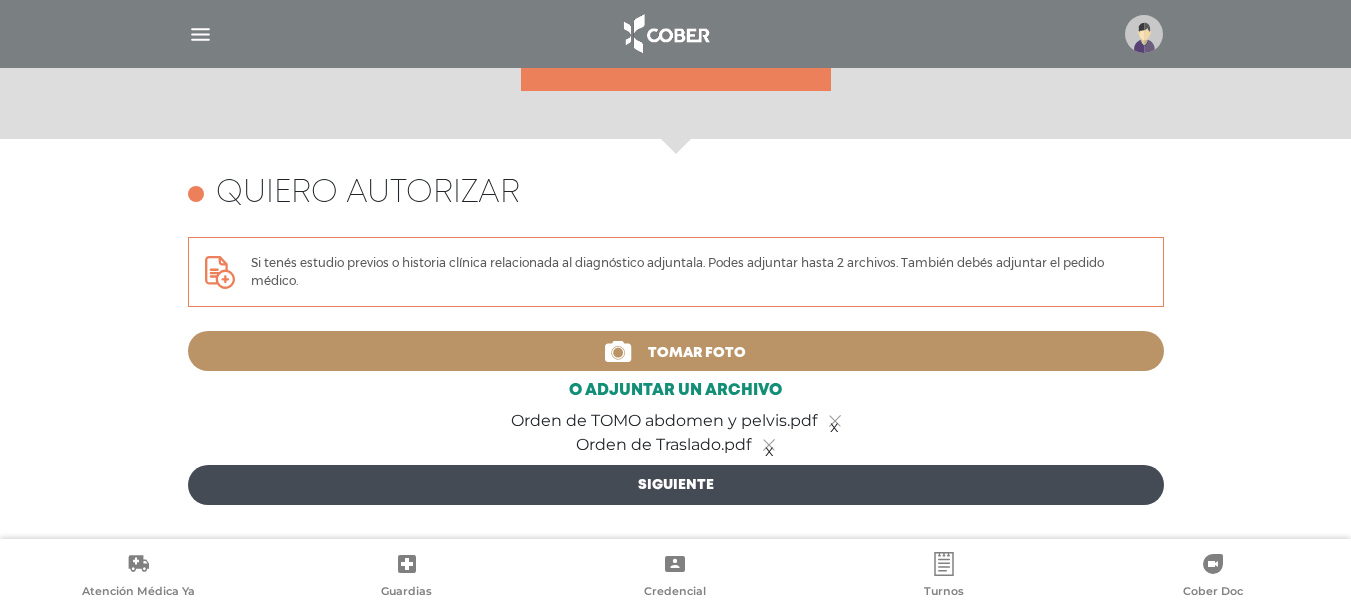 scroll, scrollTop: 868, scrollLeft: 0, axis: vertical 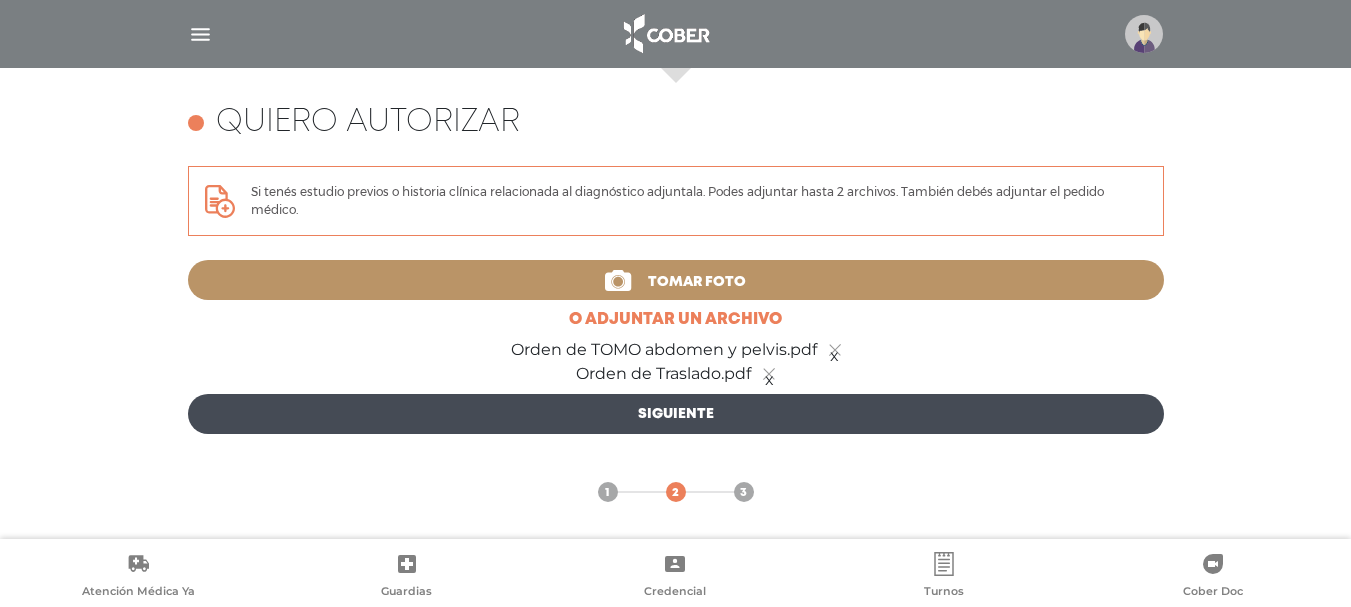 click on "Siguiente" at bounding box center [676, 414] 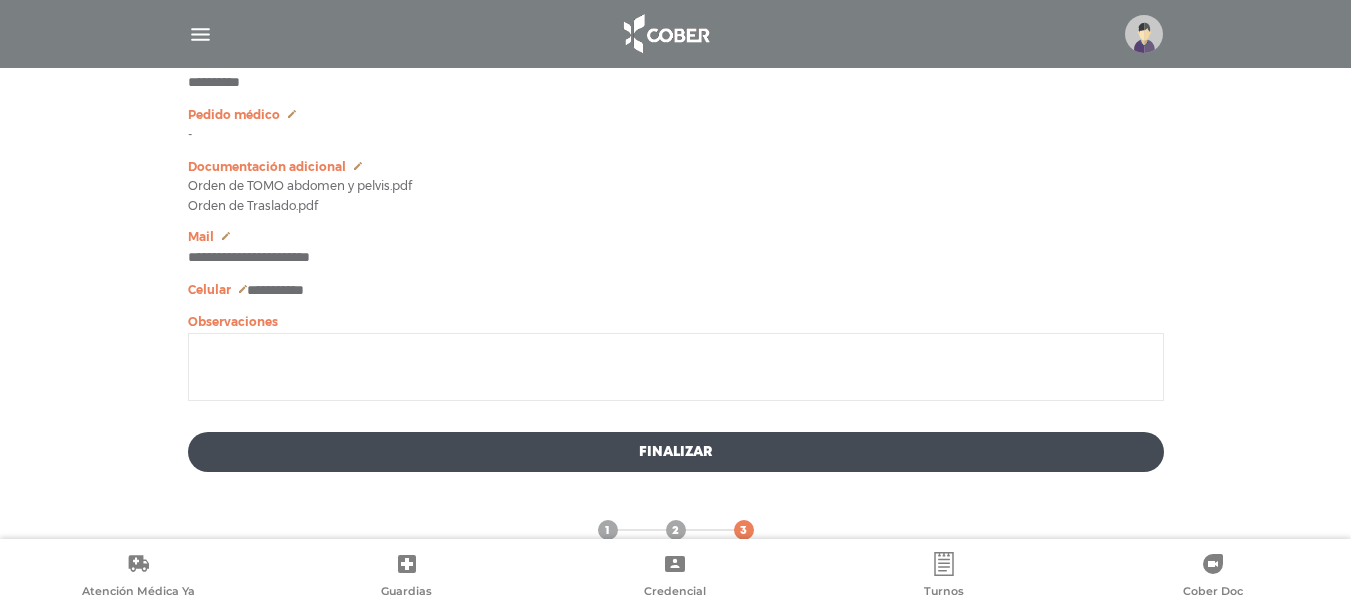 scroll, scrollTop: 1211, scrollLeft: 0, axis: vertical 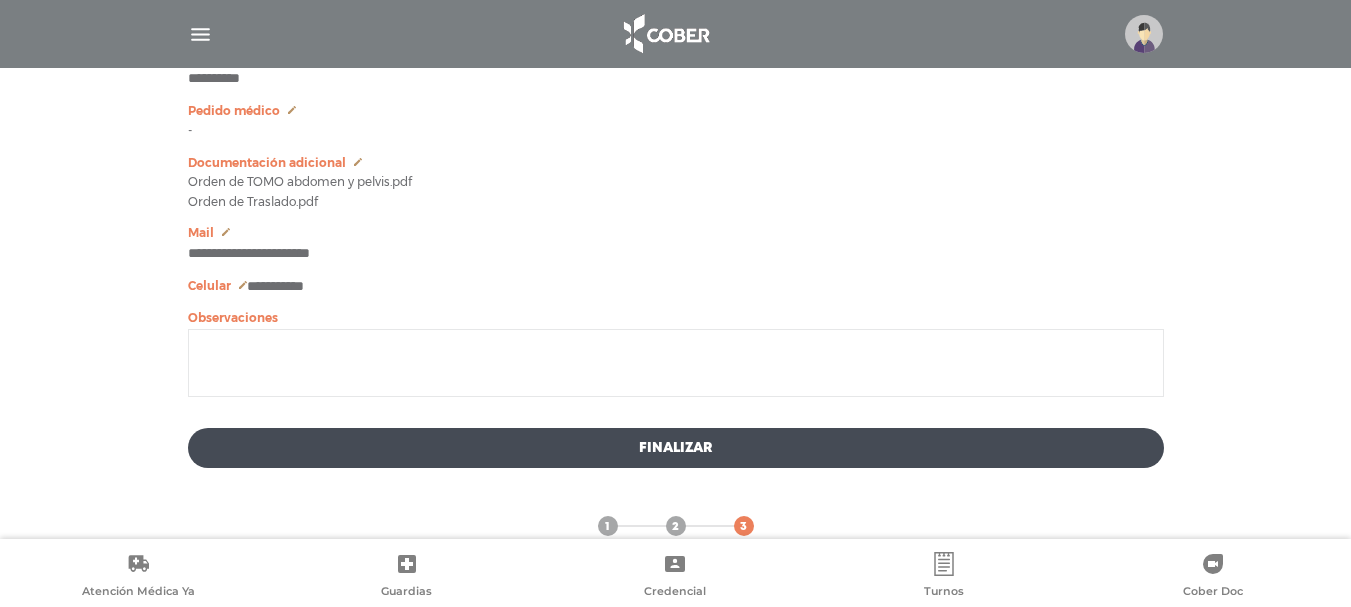click at bounding box center (676, 363) 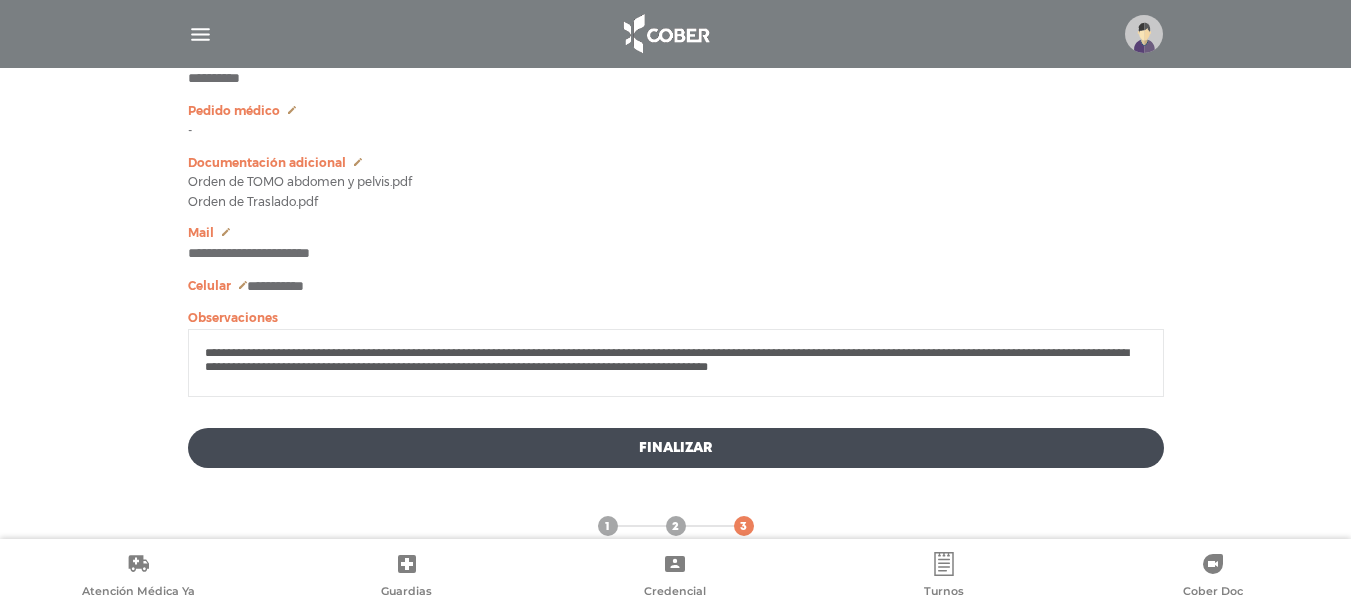 scroll, scrollTop: 301, scrollLeft: 0, axis: vertical 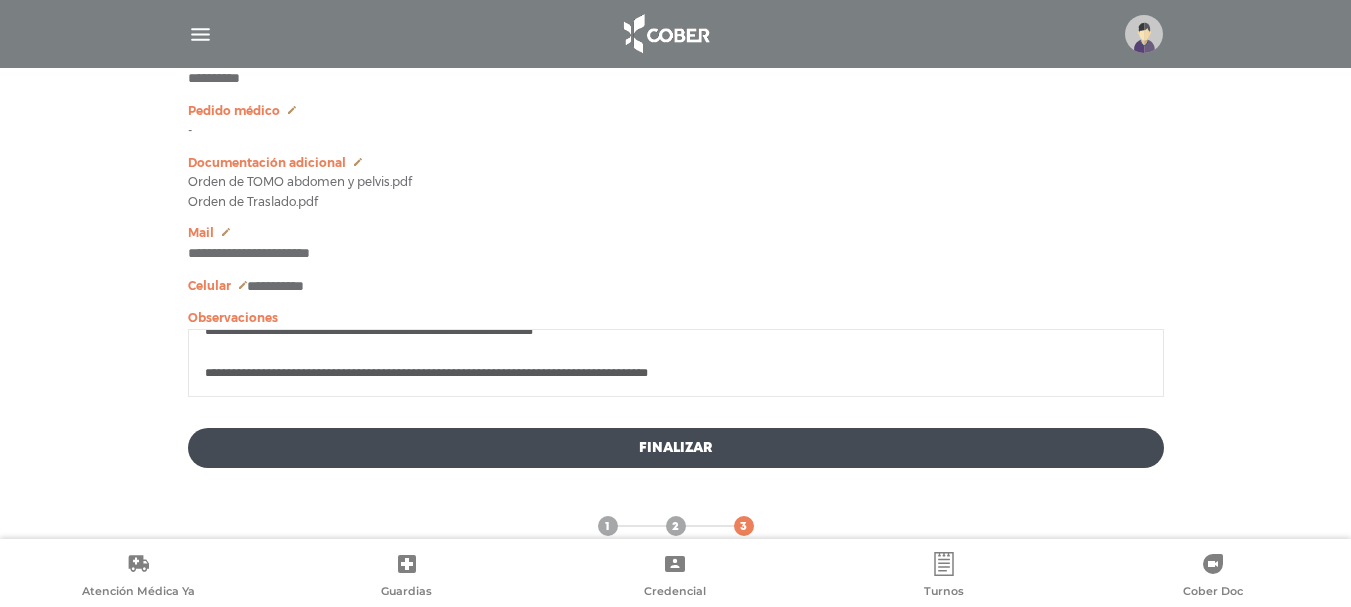 drag, startPoint x: 199, startPoint y: 382, endPoint x: 556, endPoint y: 386, distance: 357.0224 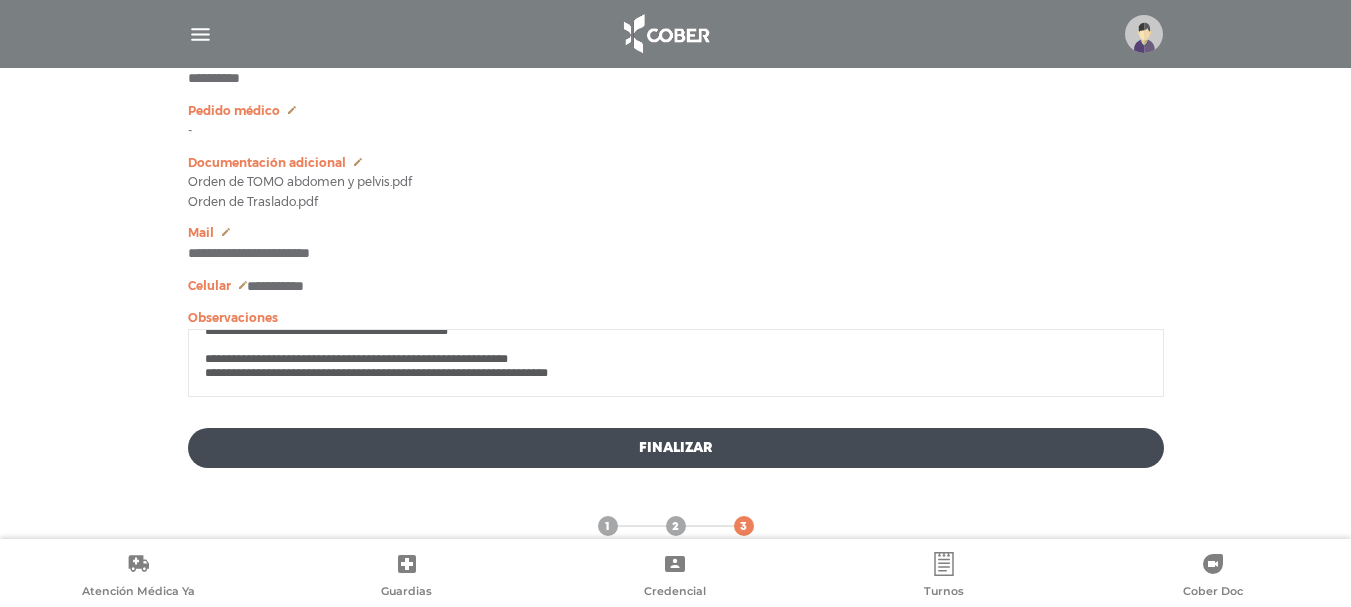 scroll, scrollTop: 274, scrollLeft: 0, axis: vertical 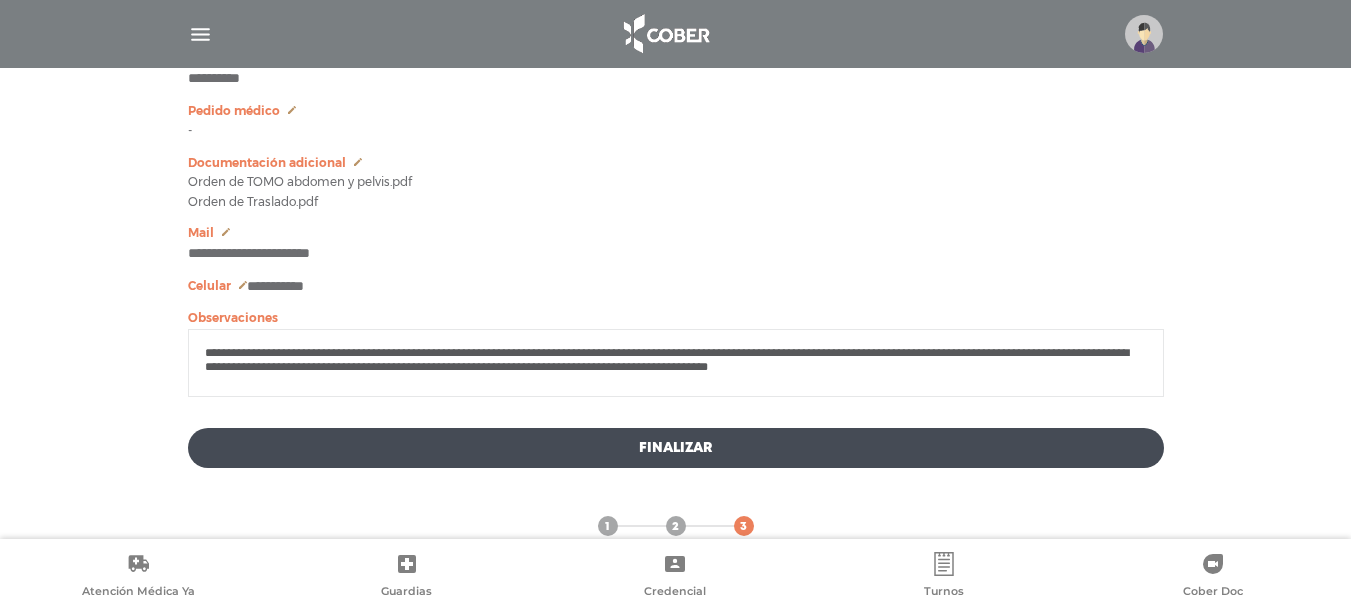 click on "**********" at bounding box center (676, 363) 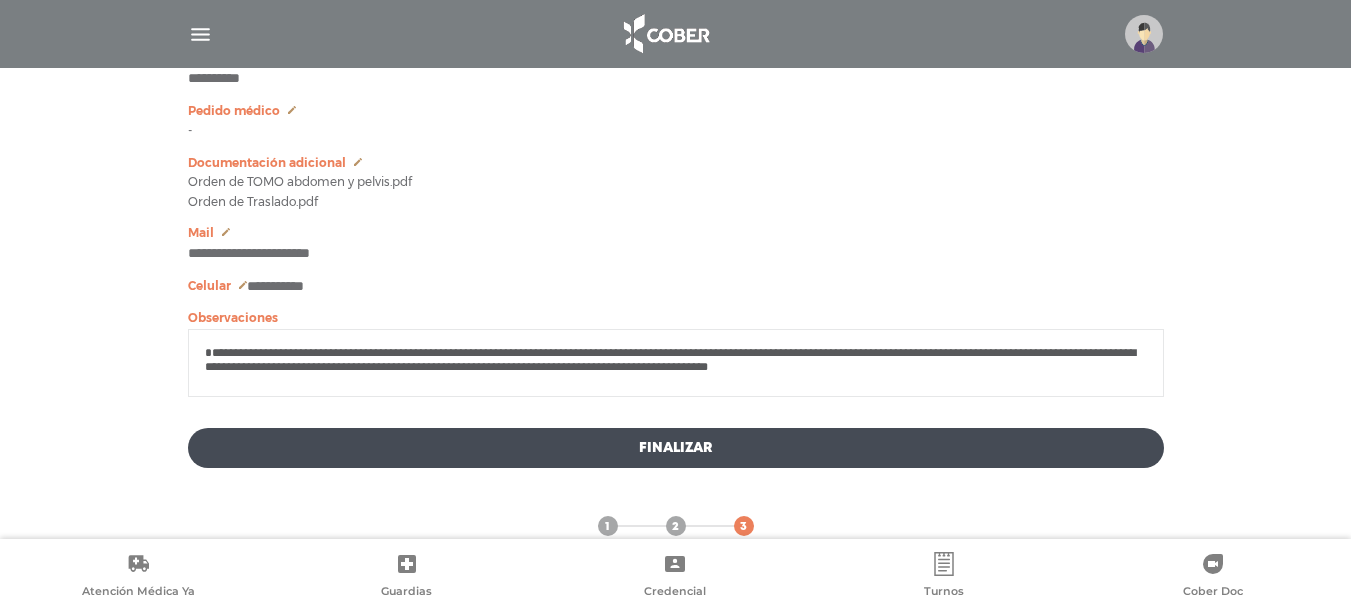 paste on "**********" 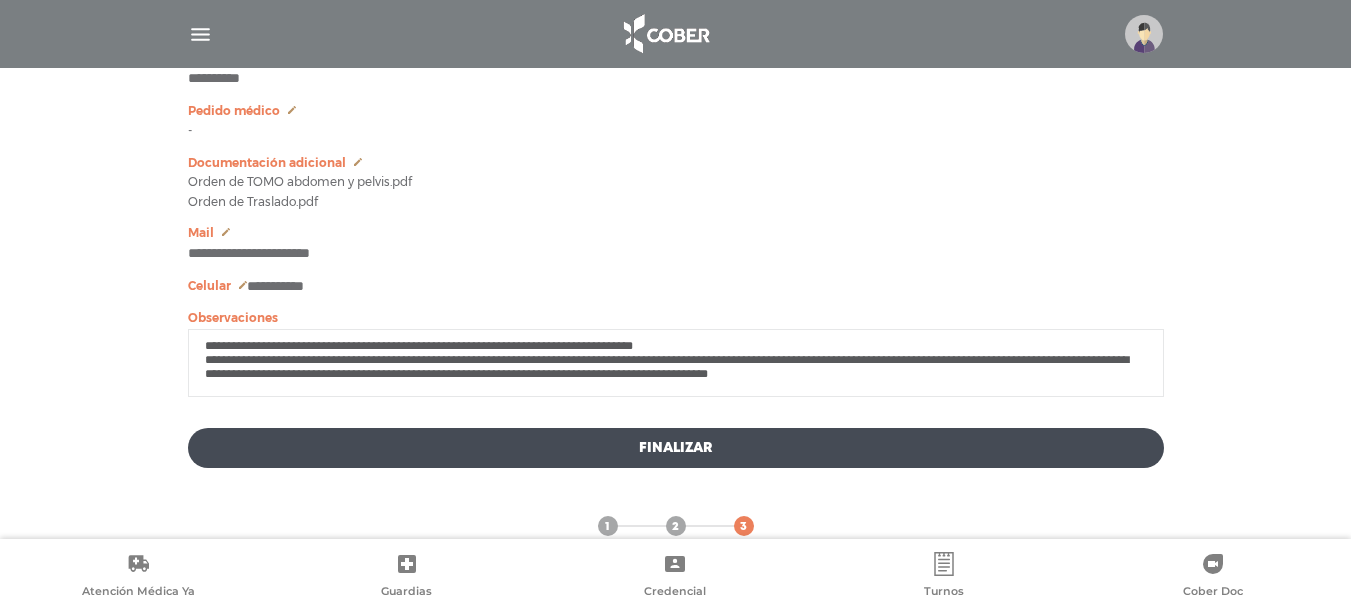 scroll, scrollTop: 0, scrollLeft: 0, axis: both 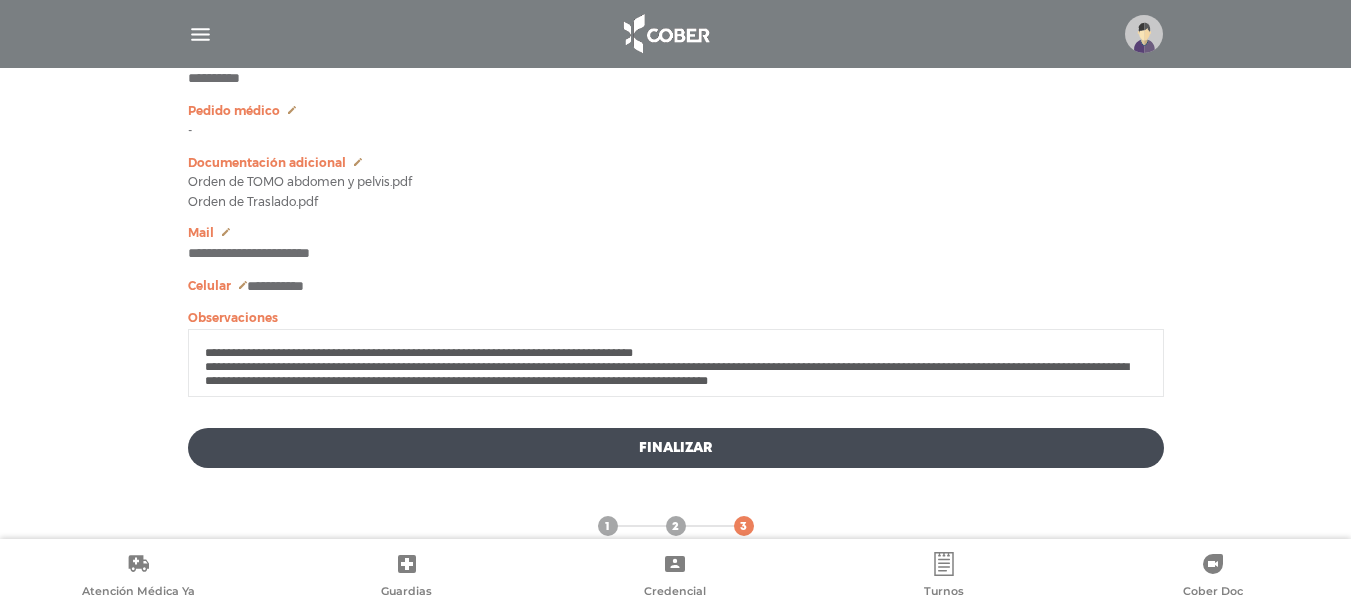 click at bounding box center [676, 363] 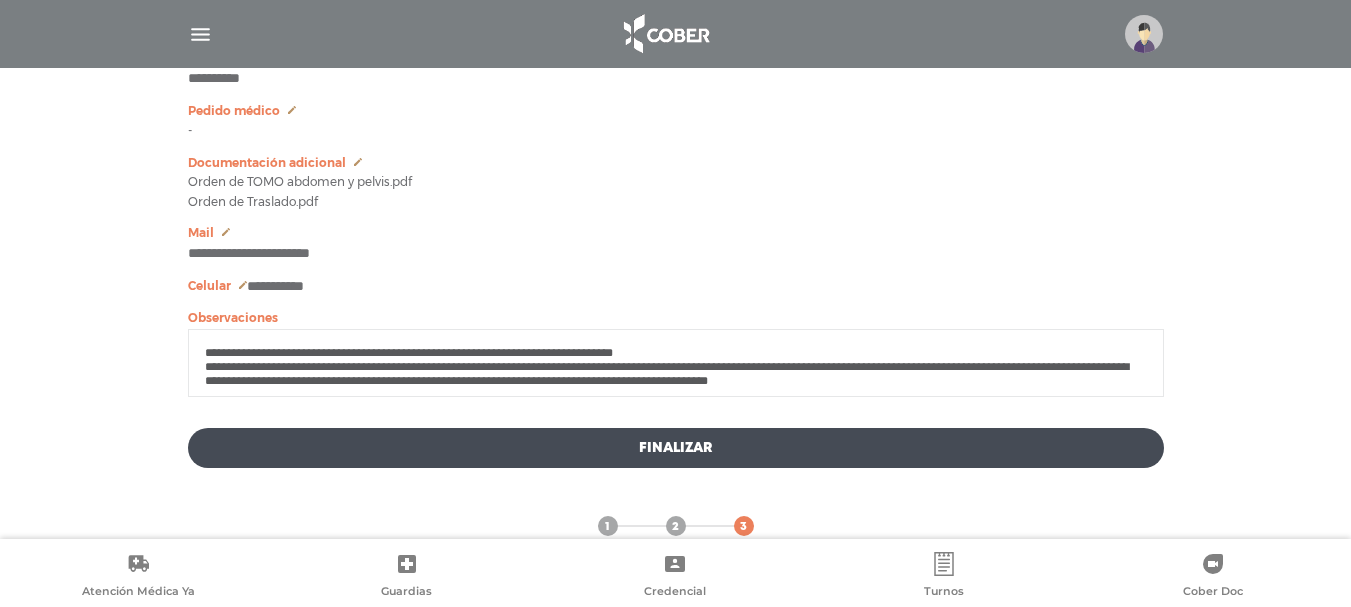 drag, startPoint x: 709, startPoint y: 360, endPoint x: 202, endPoint y: 354, distance: 507.0355 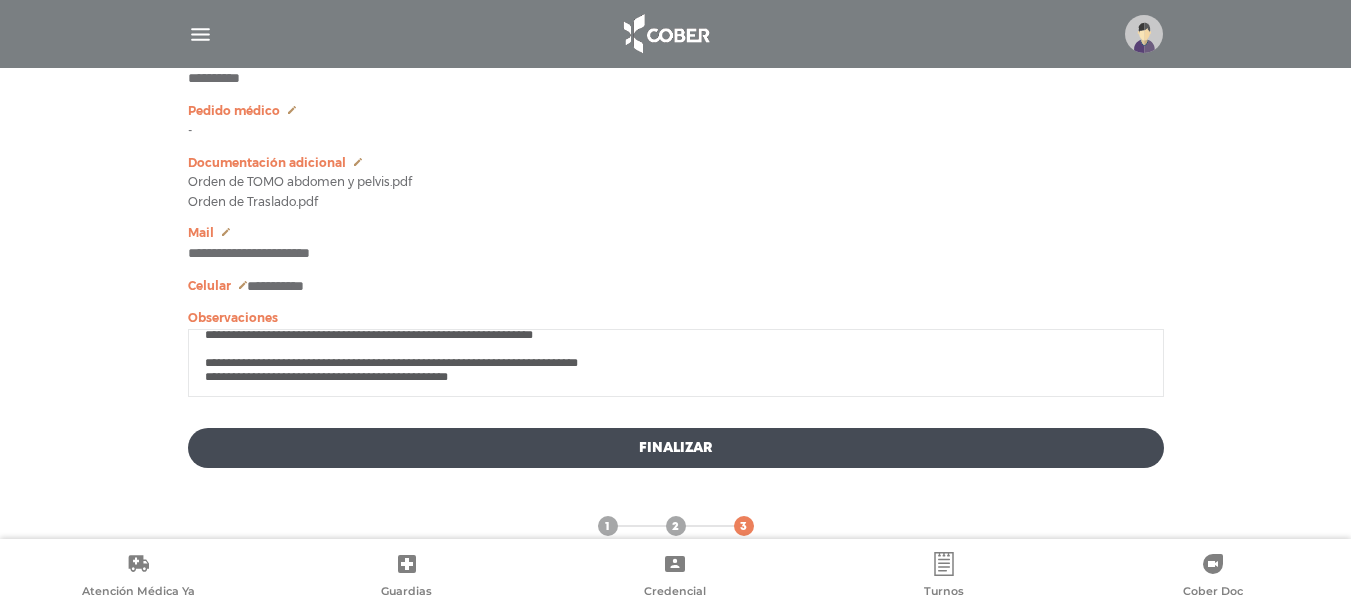 scroll, scrollTop: 288, scrollLeft: 0, axis: vertical 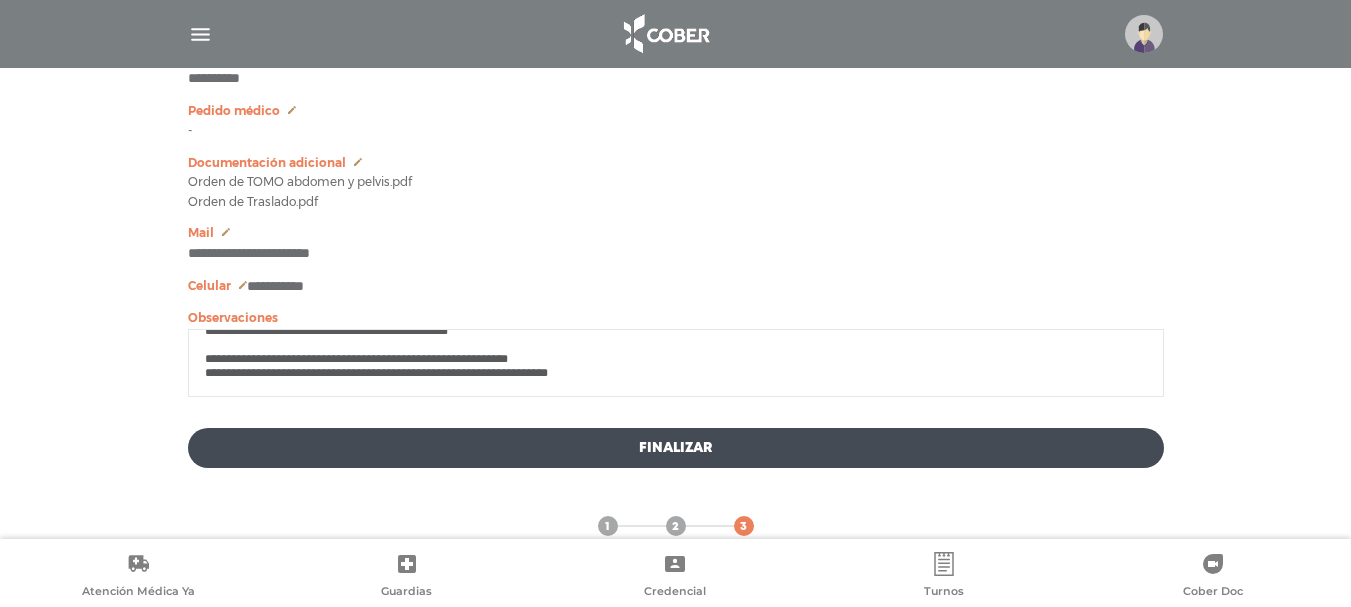 click on "**********" at bounding box center [676, 363] 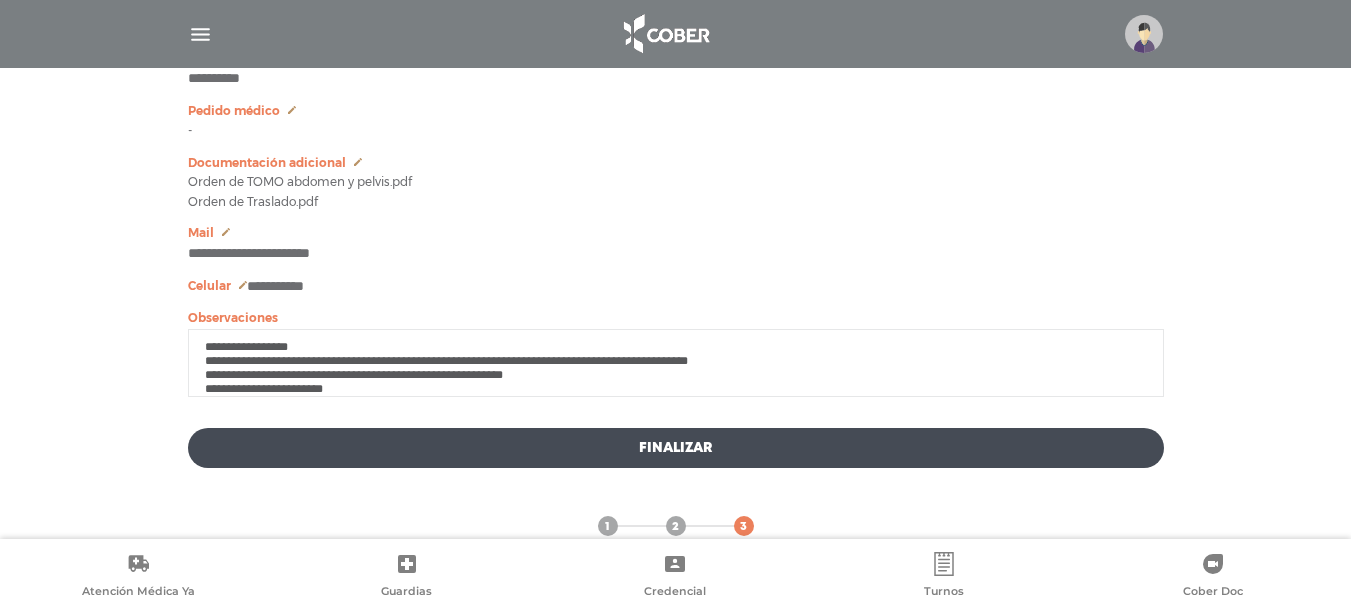 scroll, scrollTop: 0, scrollLeft: 0, axis: both 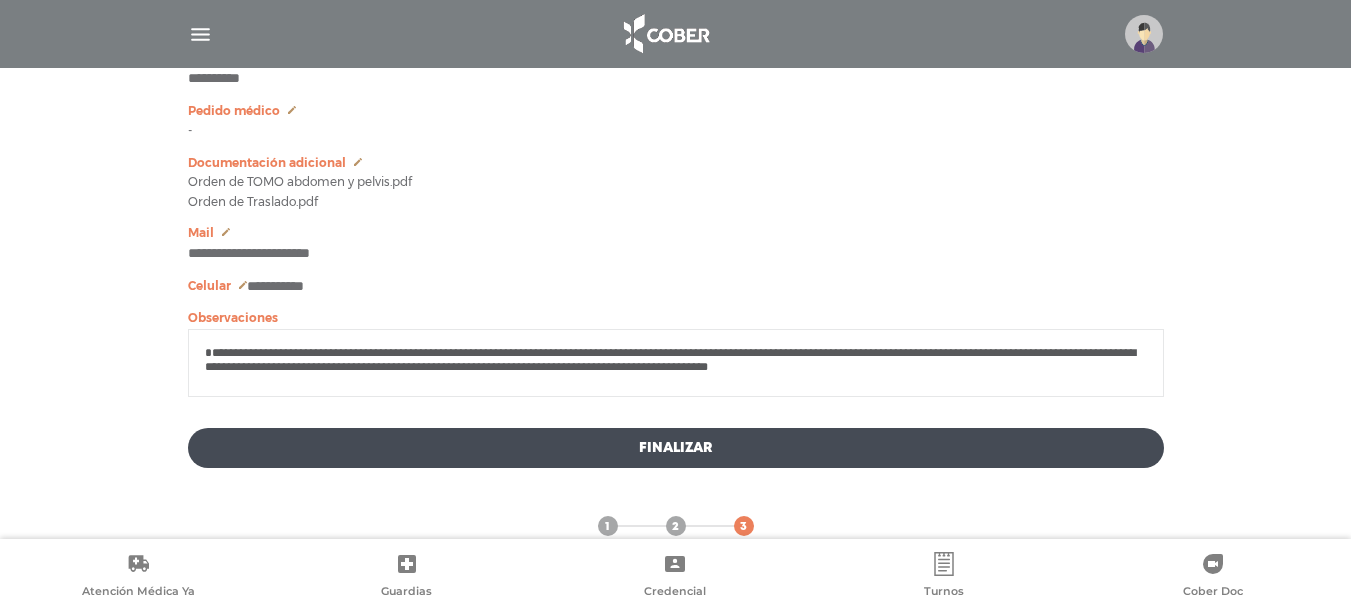 click at bounding box center [676, 363] 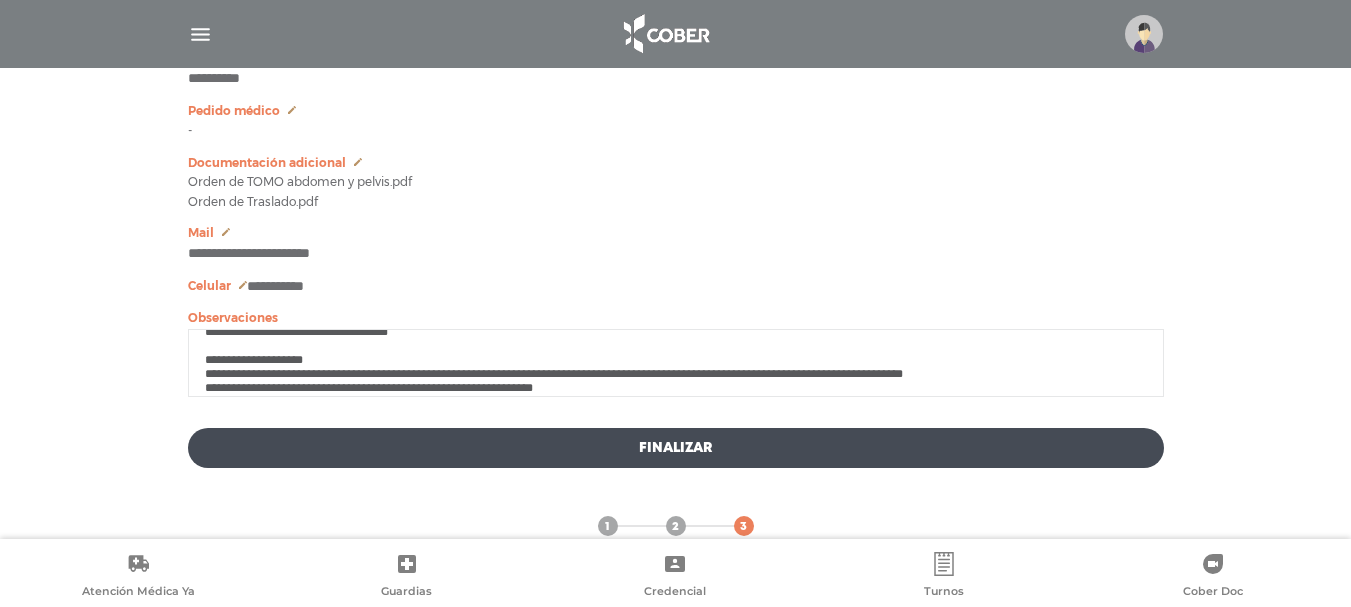 scroll, scrollTop: 133, scrollLeft: 0, axis: vertical 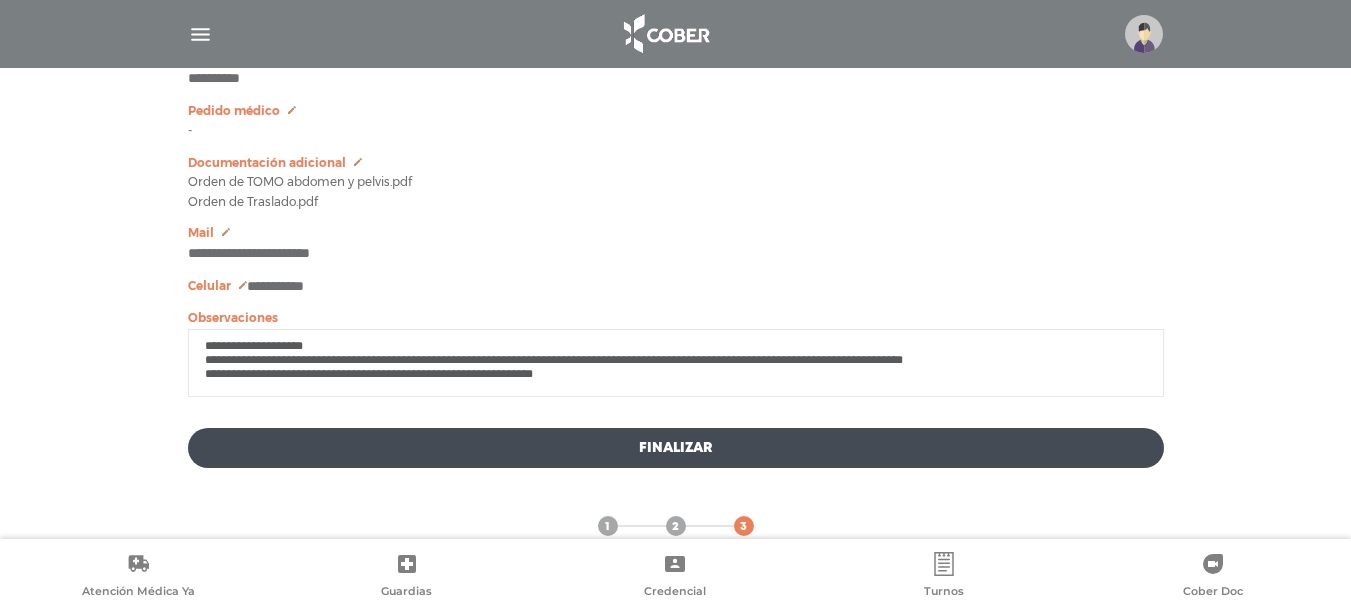 click at bounding box center (676, 363) 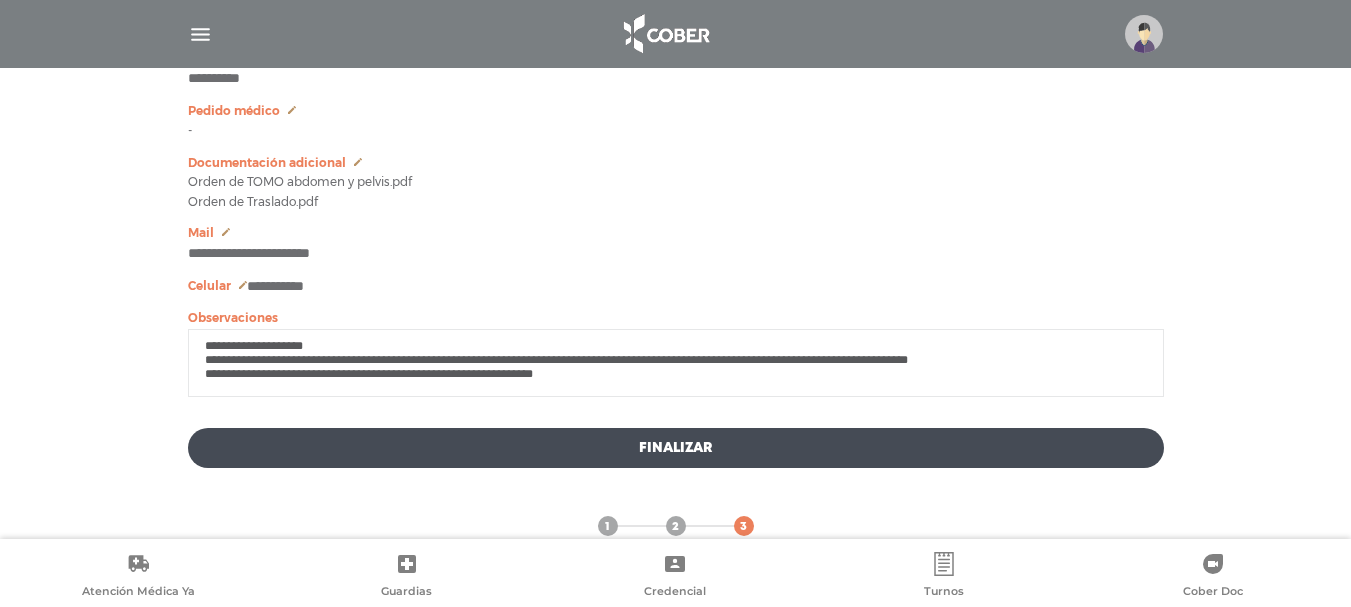 click at bounding box center (676, 363) 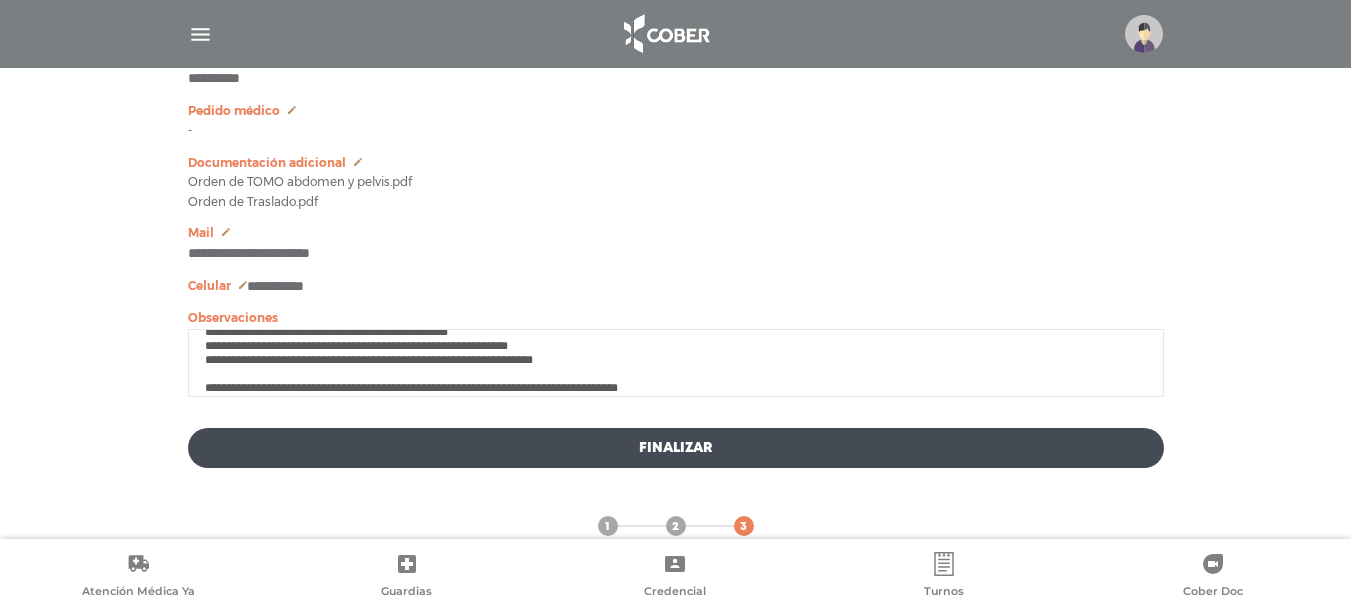 scroll, scrollTop: 217, scrollLeft: 0, axis: vertical 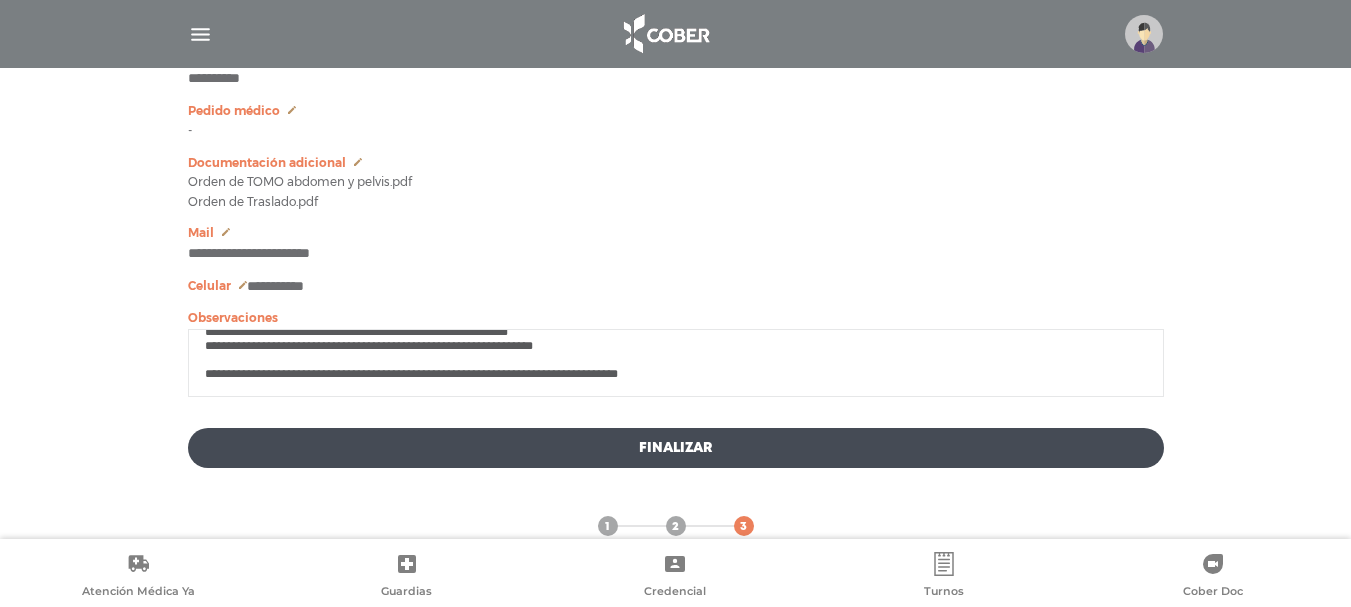 type on "**********" 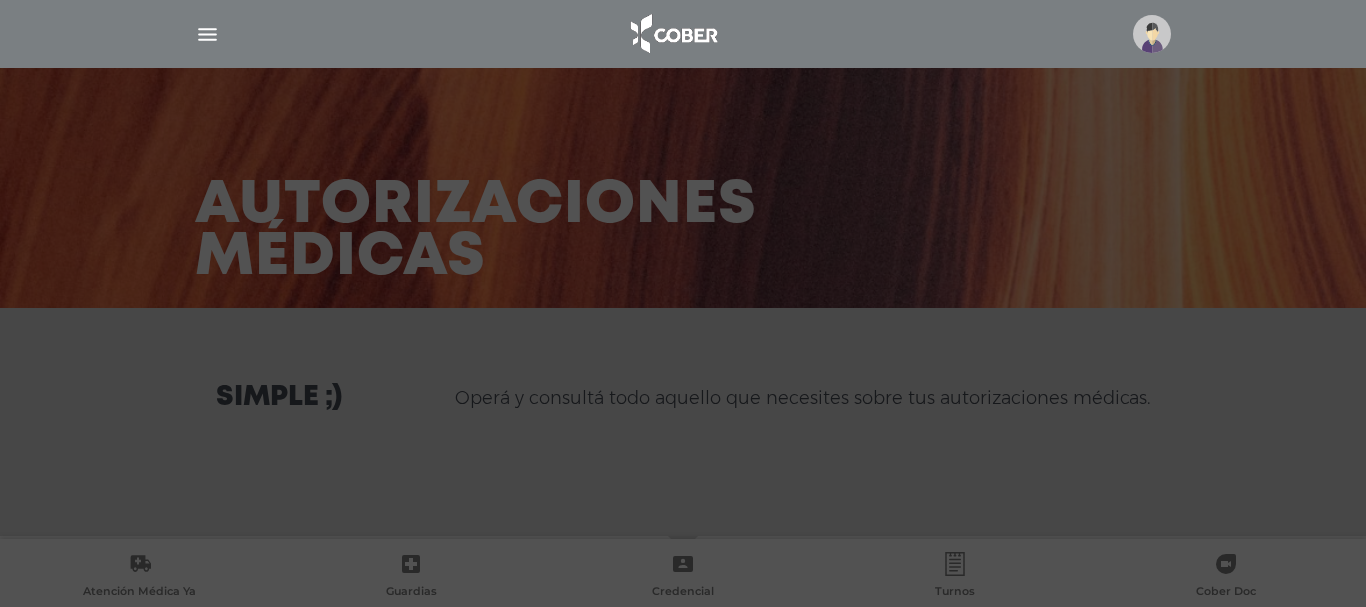scroll, scrollTop: 0, scrollLeft: 0, axis: both 